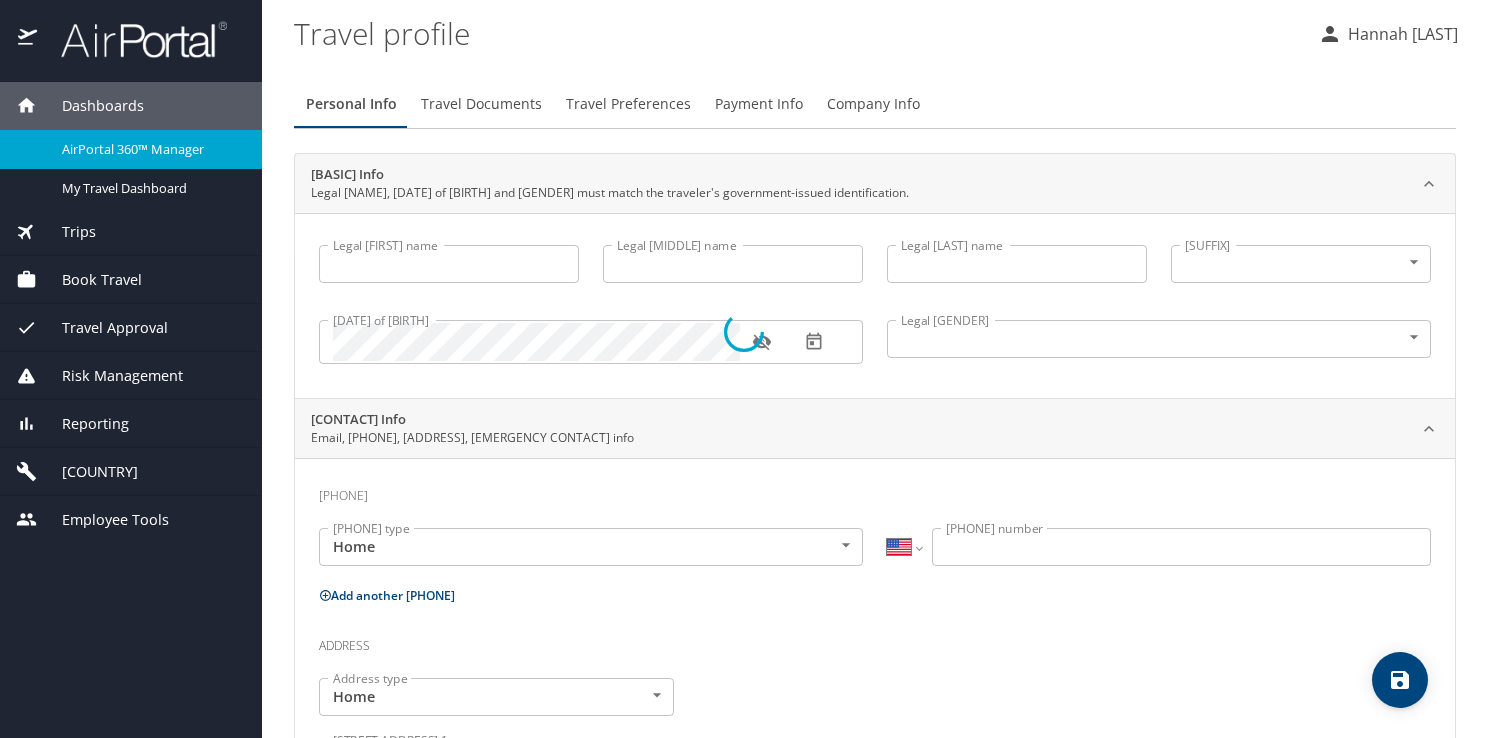 scroll, scrollTop: 0, scrollLeft: 0, axis: both 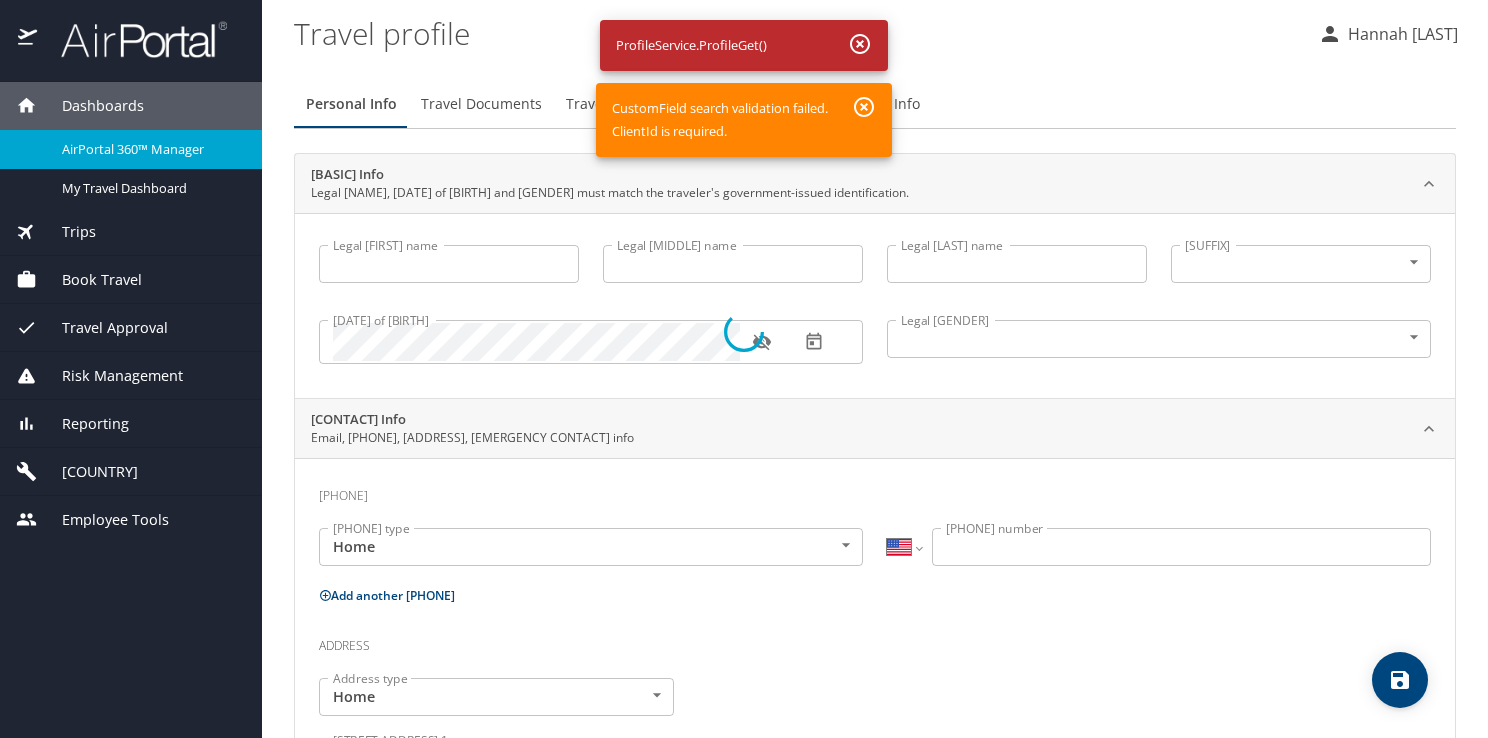 click at bounding box center (744, 332) 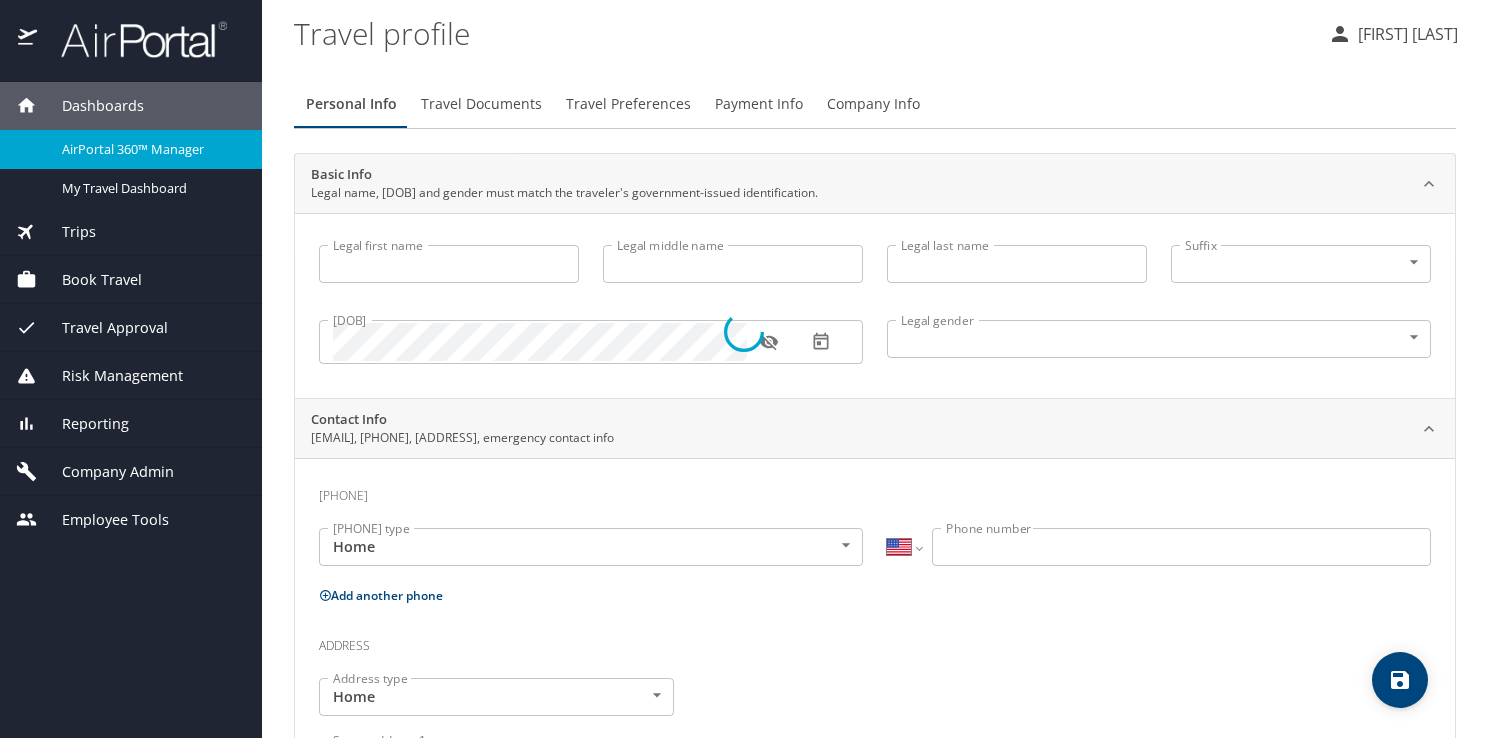 scroll, scrollTop: 0, scrollLeft: 0, axis: both 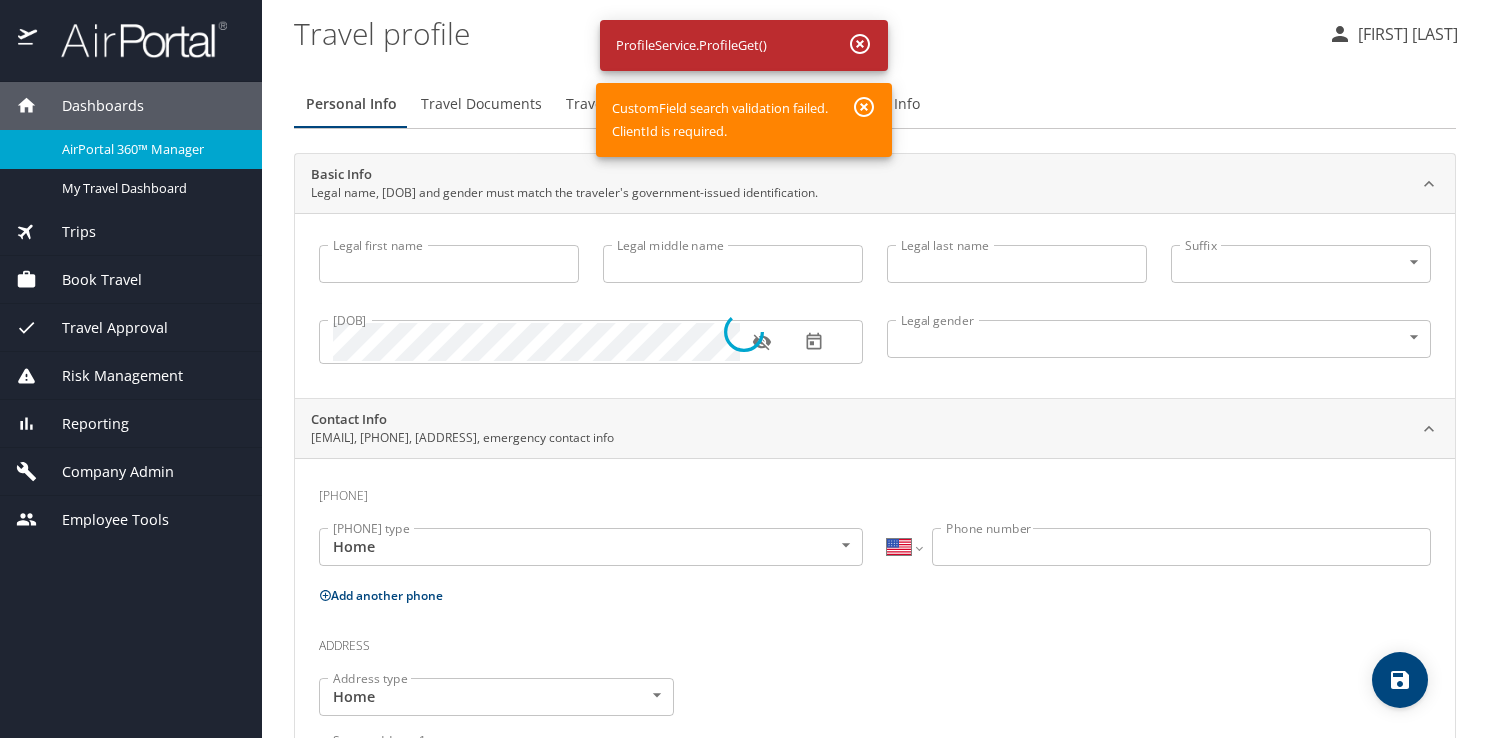 click at bounding box center [744, 332] 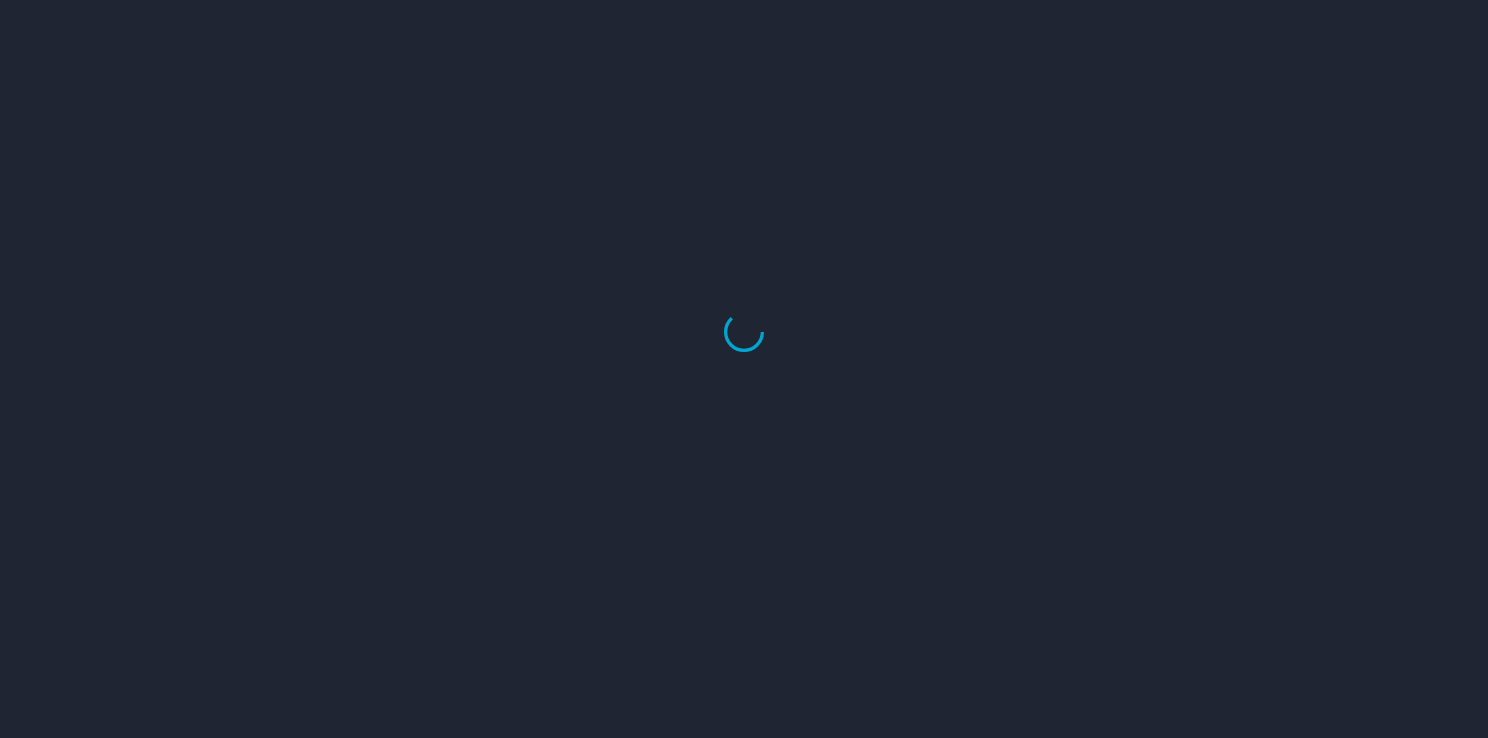 scroll, scrollTop: 0, scrollLeft: 0, axis: both 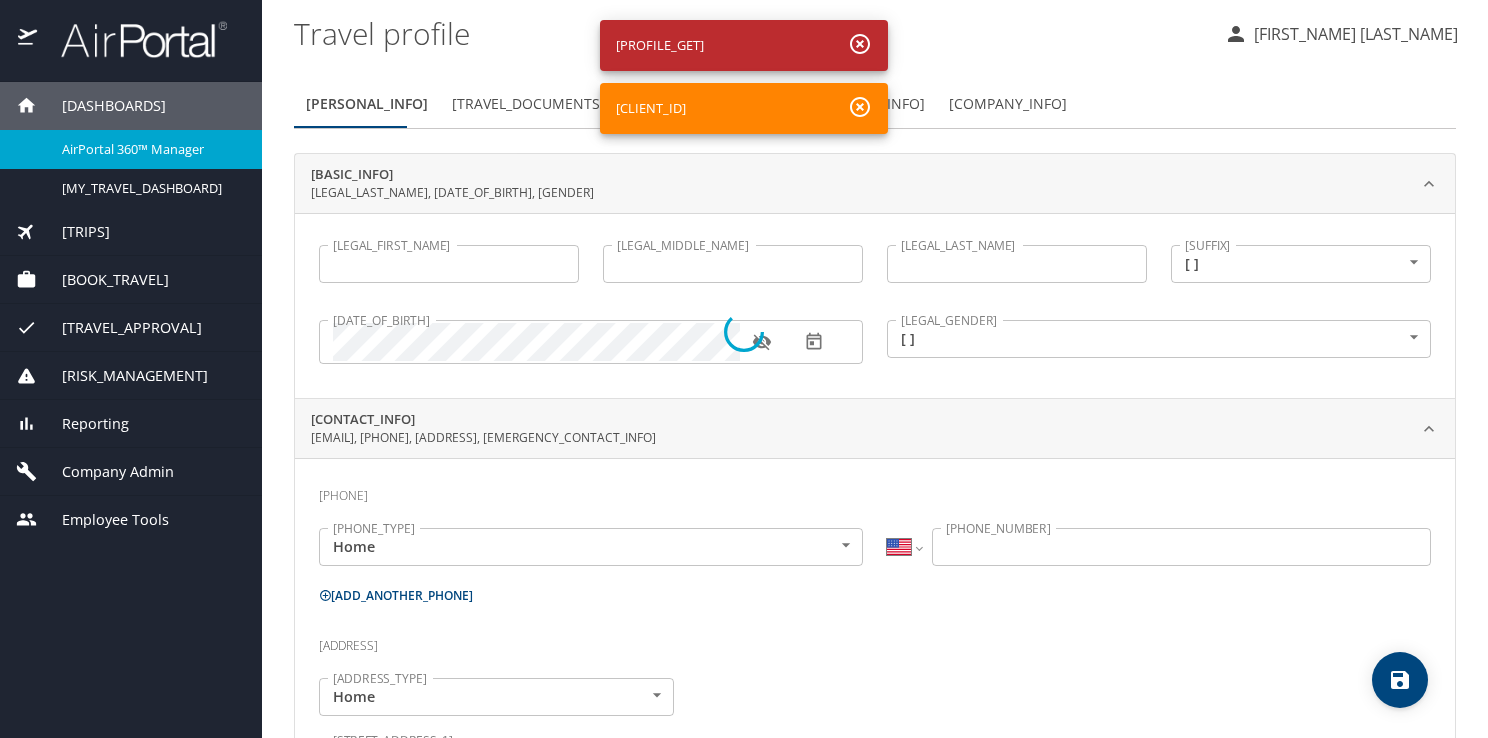 click at bounding box center [744, 332] 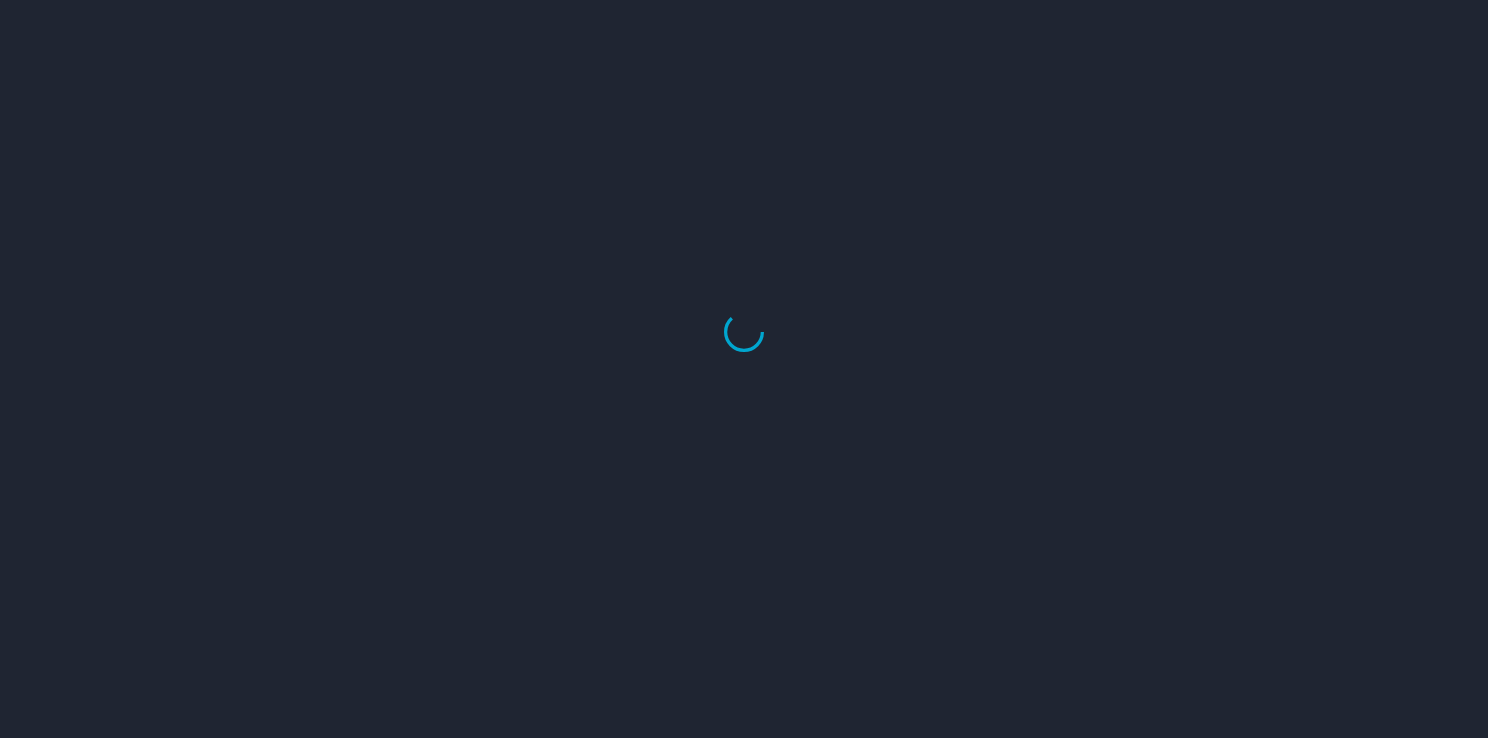 scroll, scrollTop: 0, scrollLeft: 0, axis: both 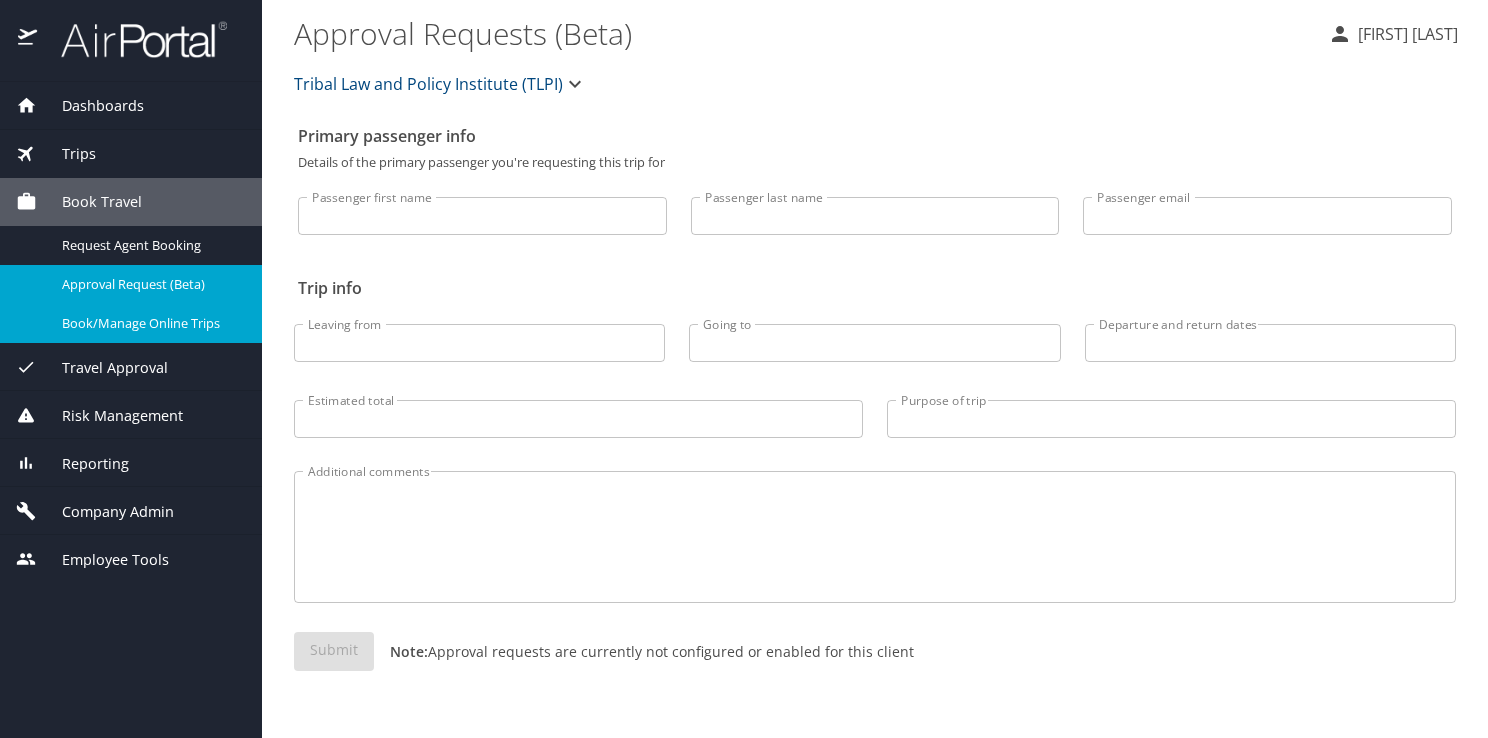 click on "Book/Manage Online Trips" at bounding box center (150, 323) 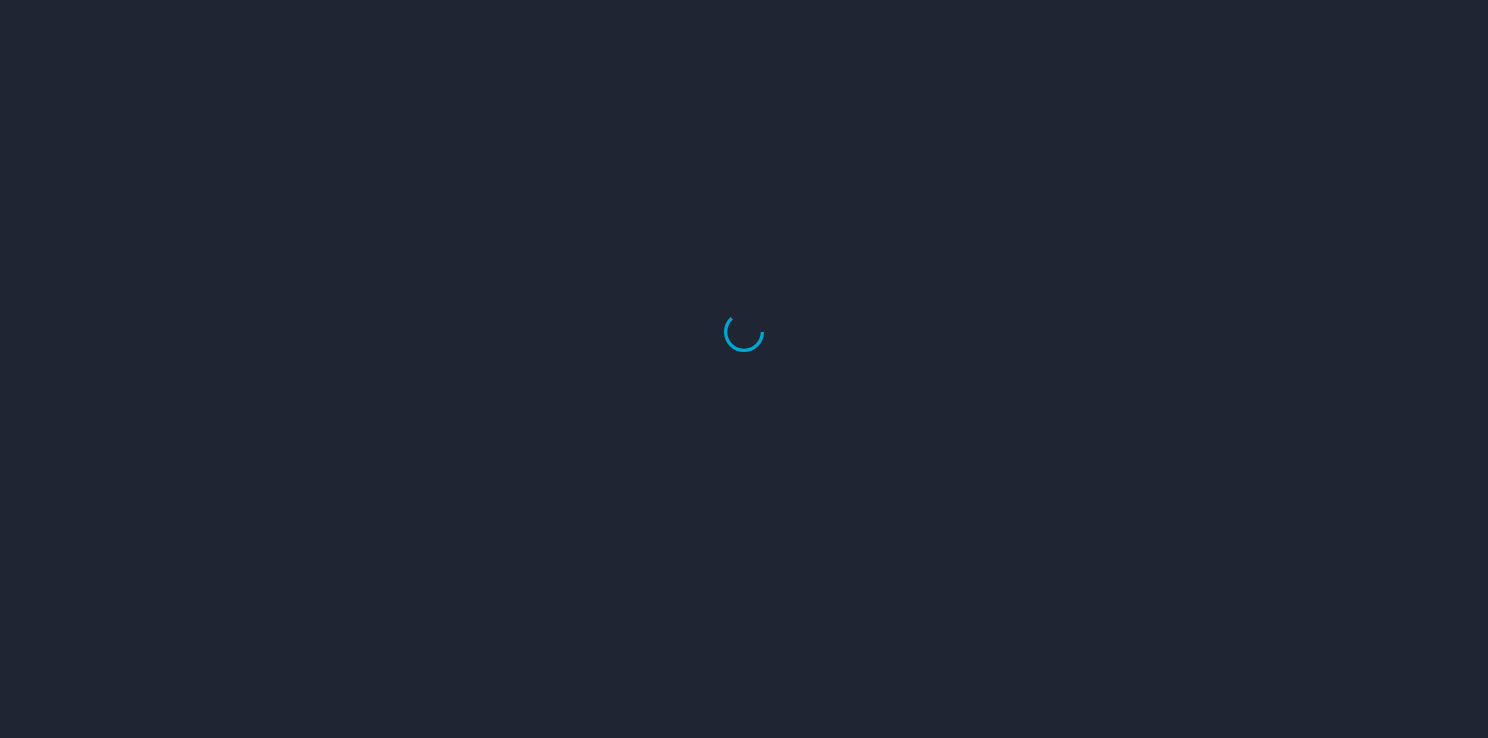 scroll, scrollTop: 0, scrollLeft: 0, axis: both 